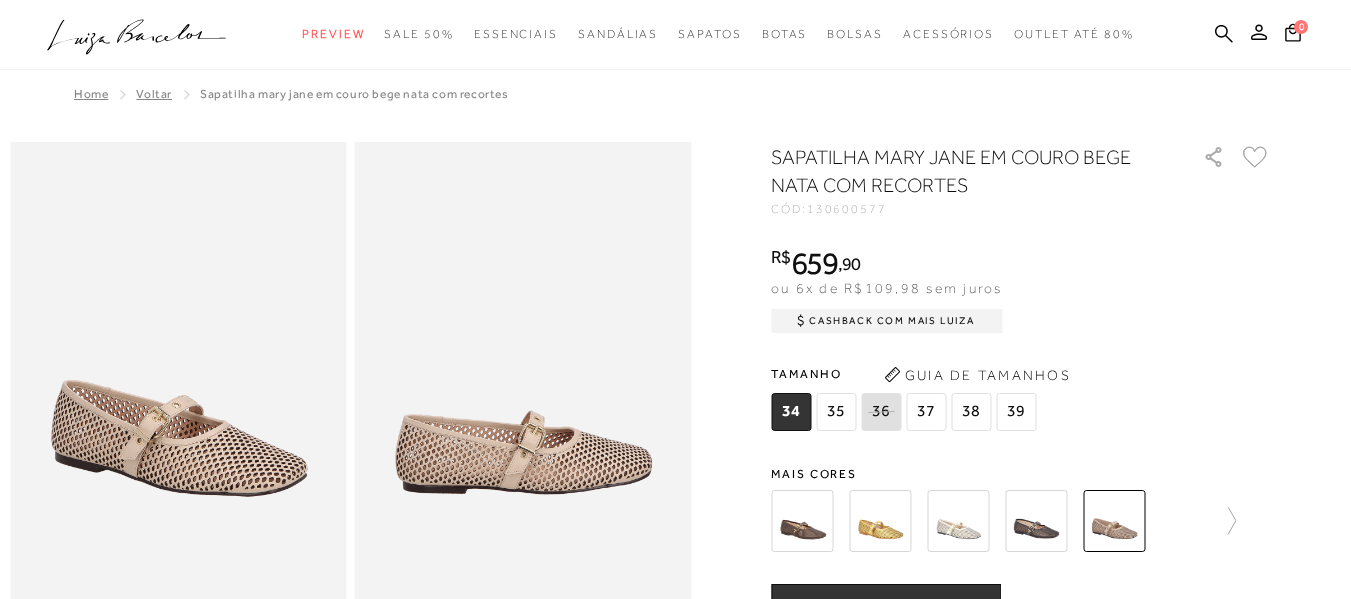 click at bounding box center [880, 521] 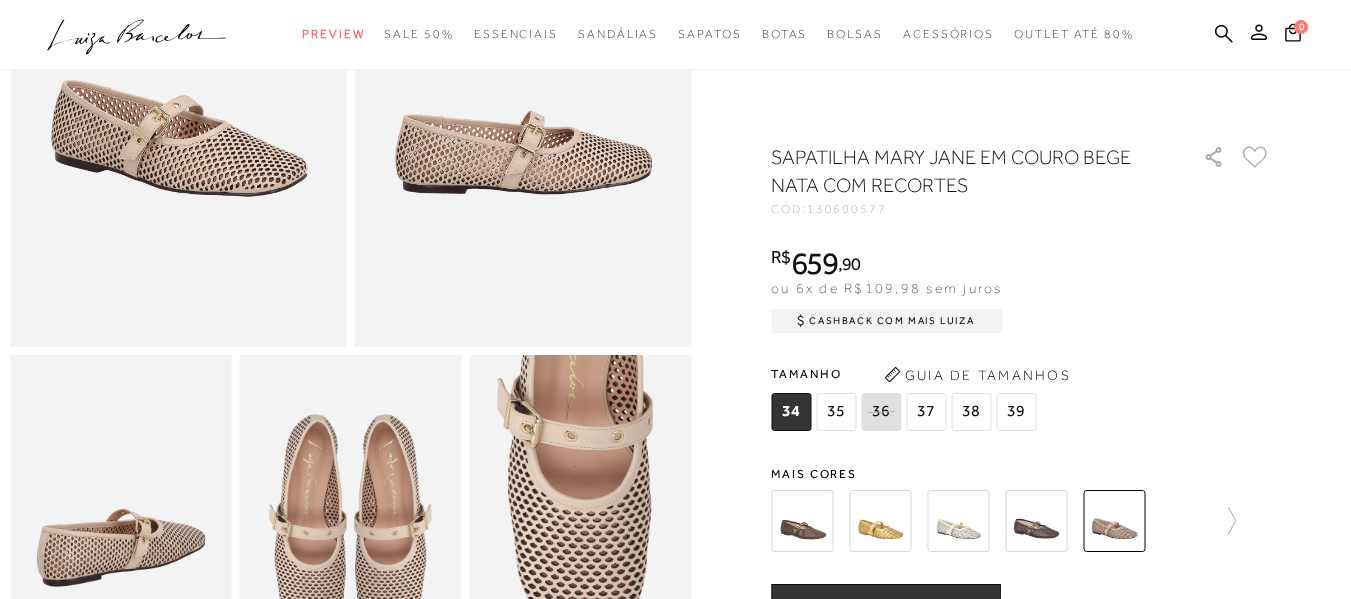 scroll, scrollTop: 0, scrollLeft: 0, axis: both 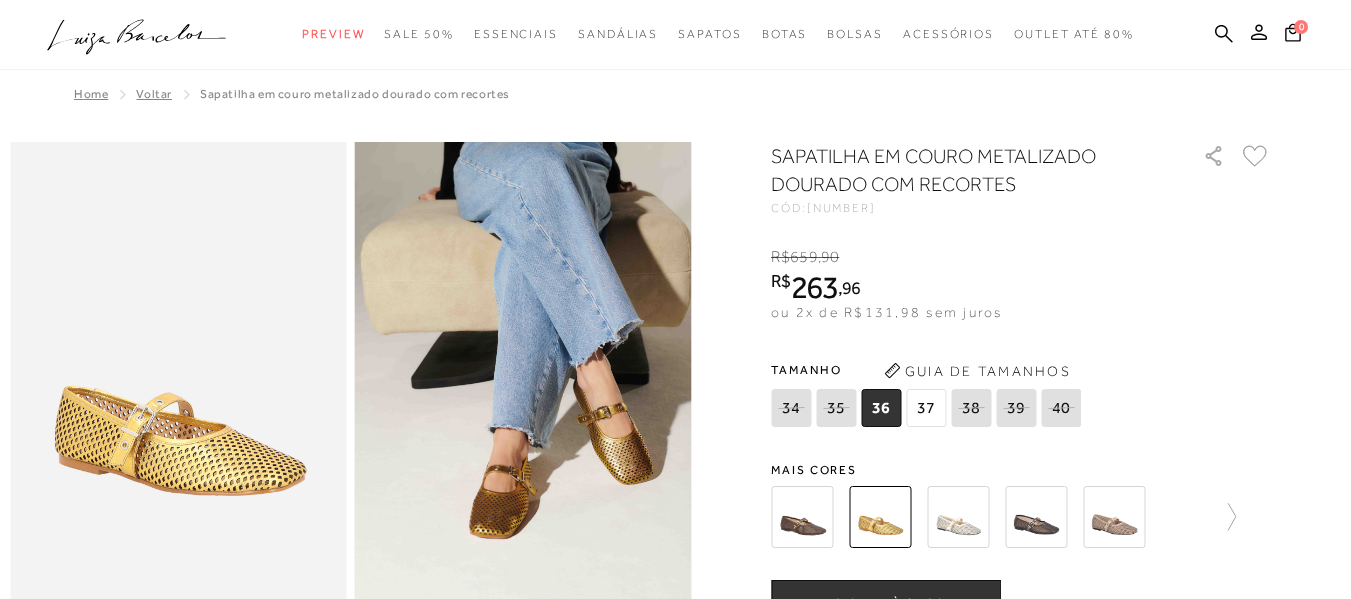 click at bounding box center [958, 517] 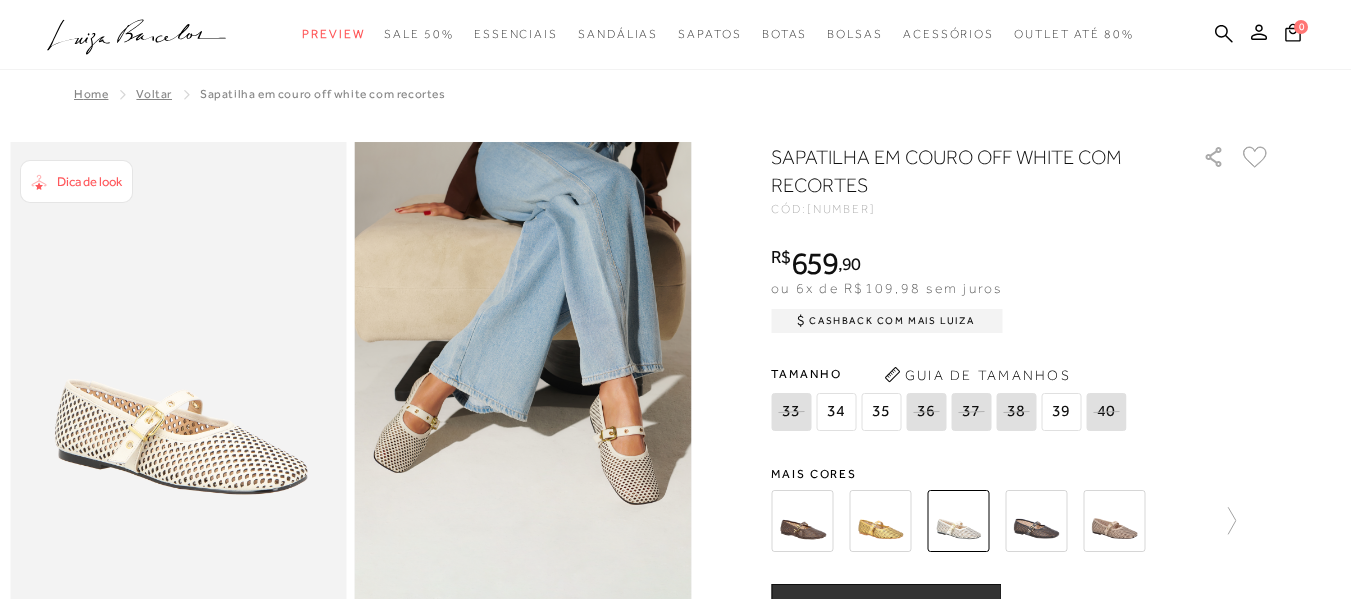 scroll, scrollTop: 0, scrollLeft: 0, axis: both 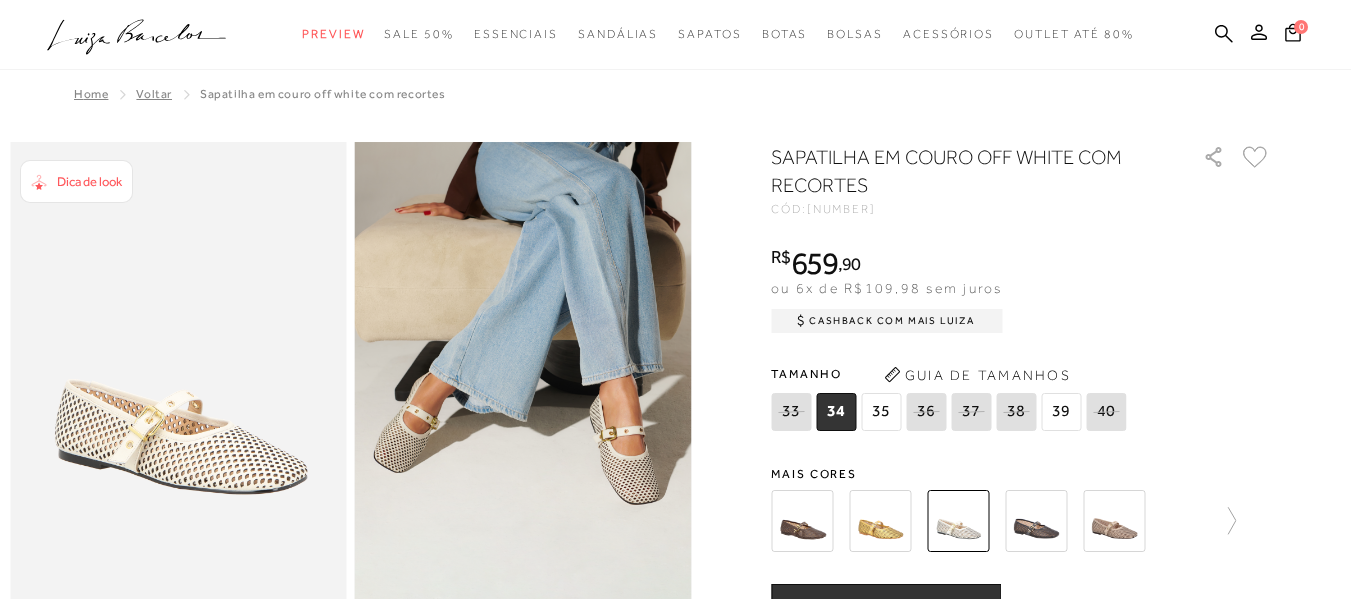 click at bounding box center [880, 521] 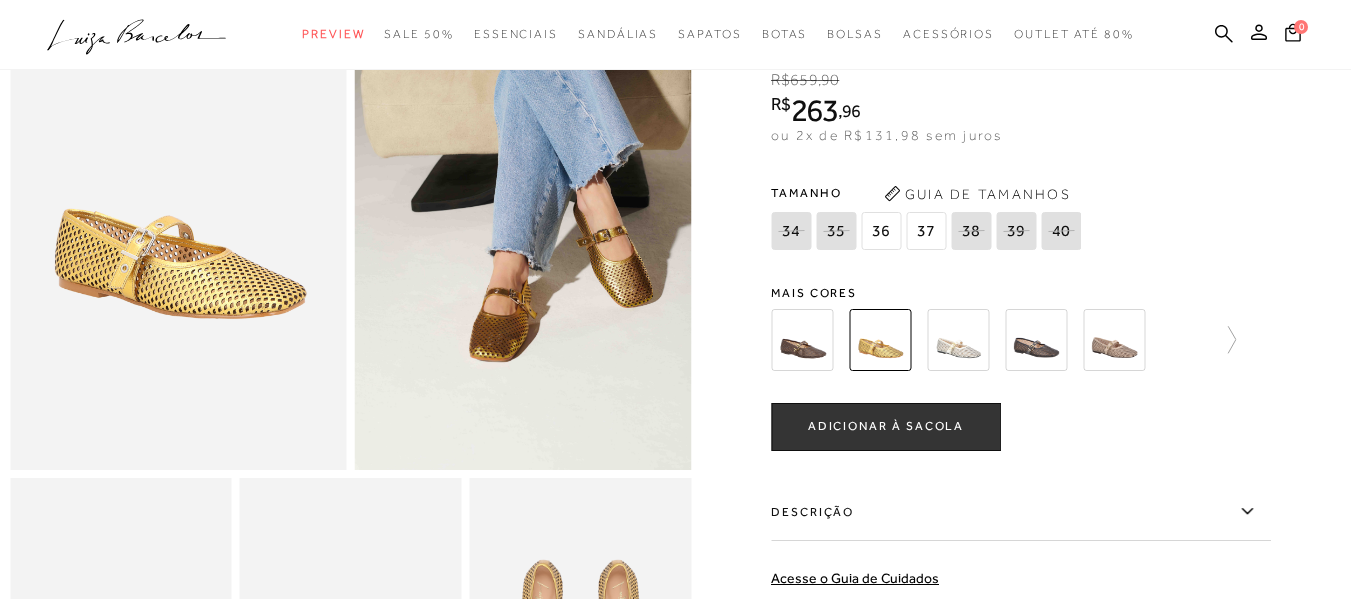 scroll, scrollTop: 200, scrollLeft: 0, axis: vertical 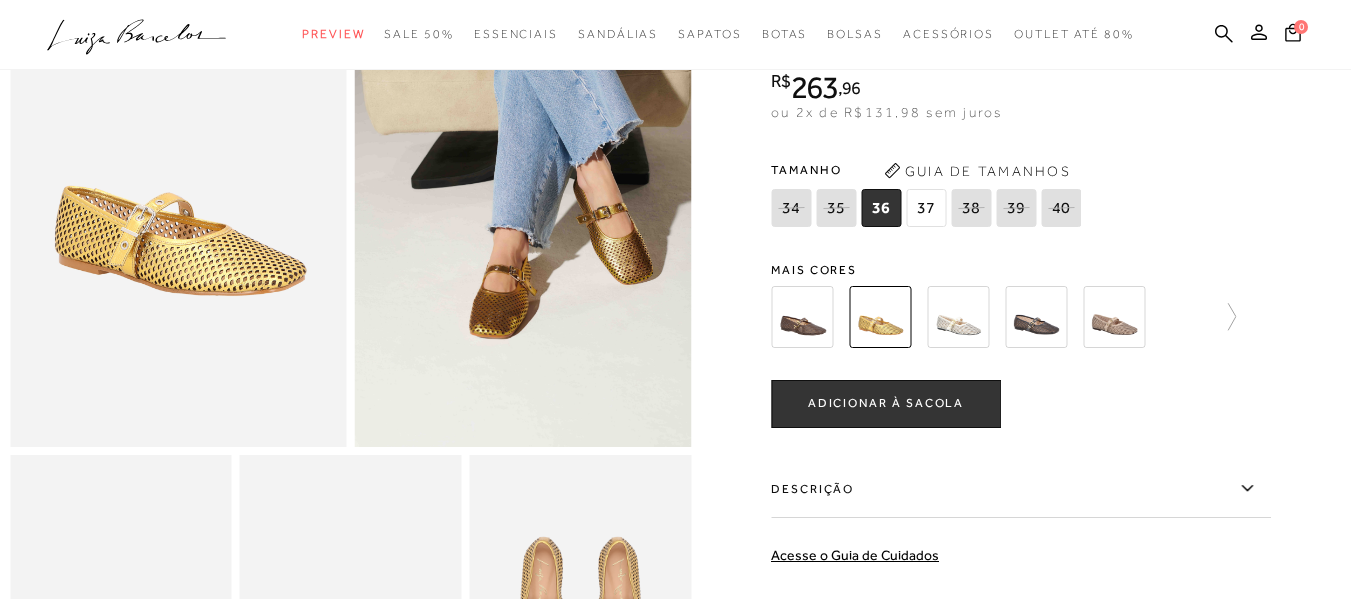 click on "37" at bounding box center [926, 208] 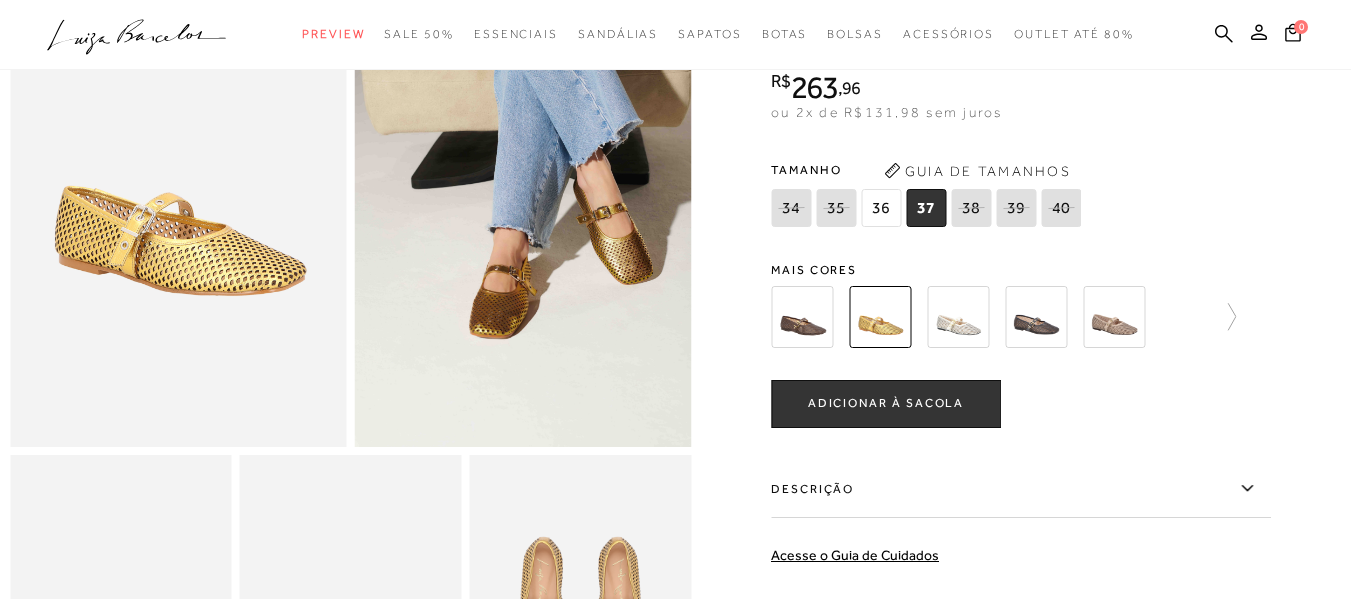 click on "37" at bounding box center [926, 208] 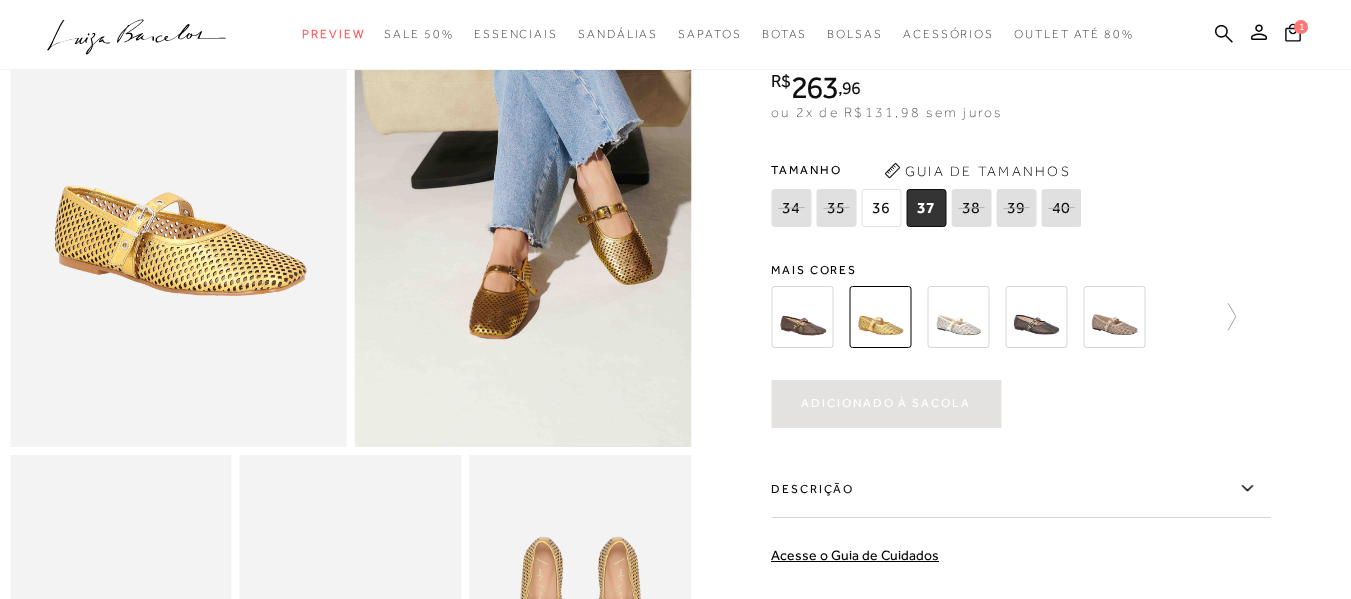 scroll, scrollTop: 0, scrollLeft: 0, axis: both 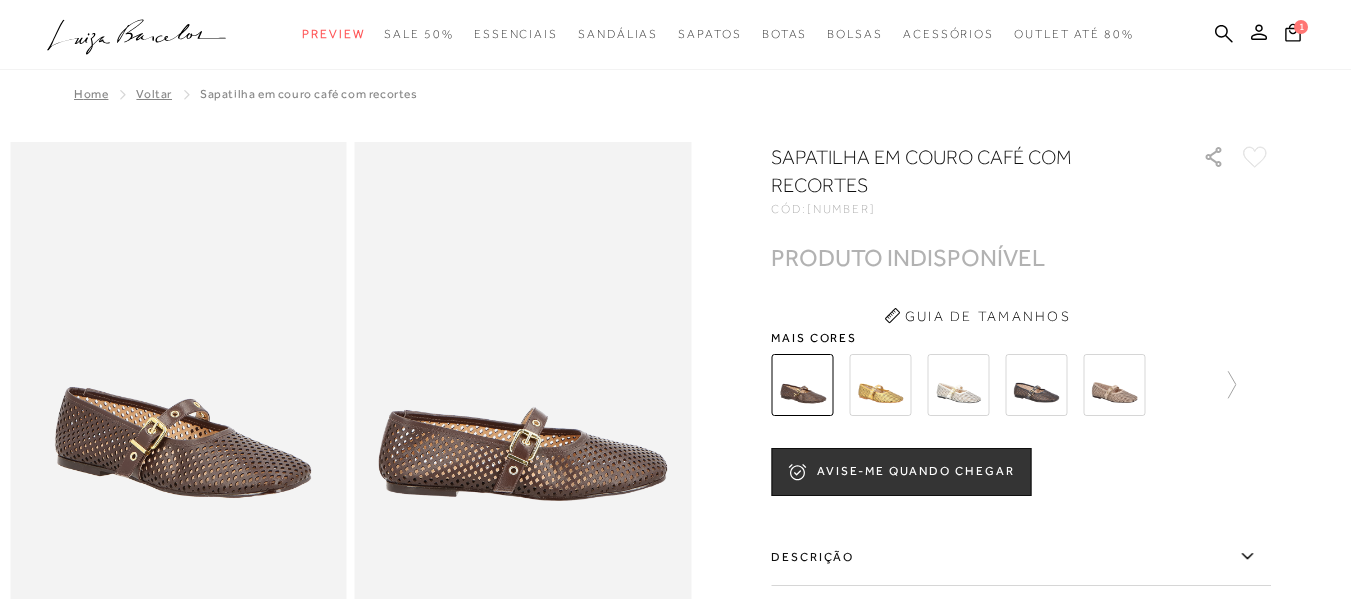 click at bounding box center [1114, 385] 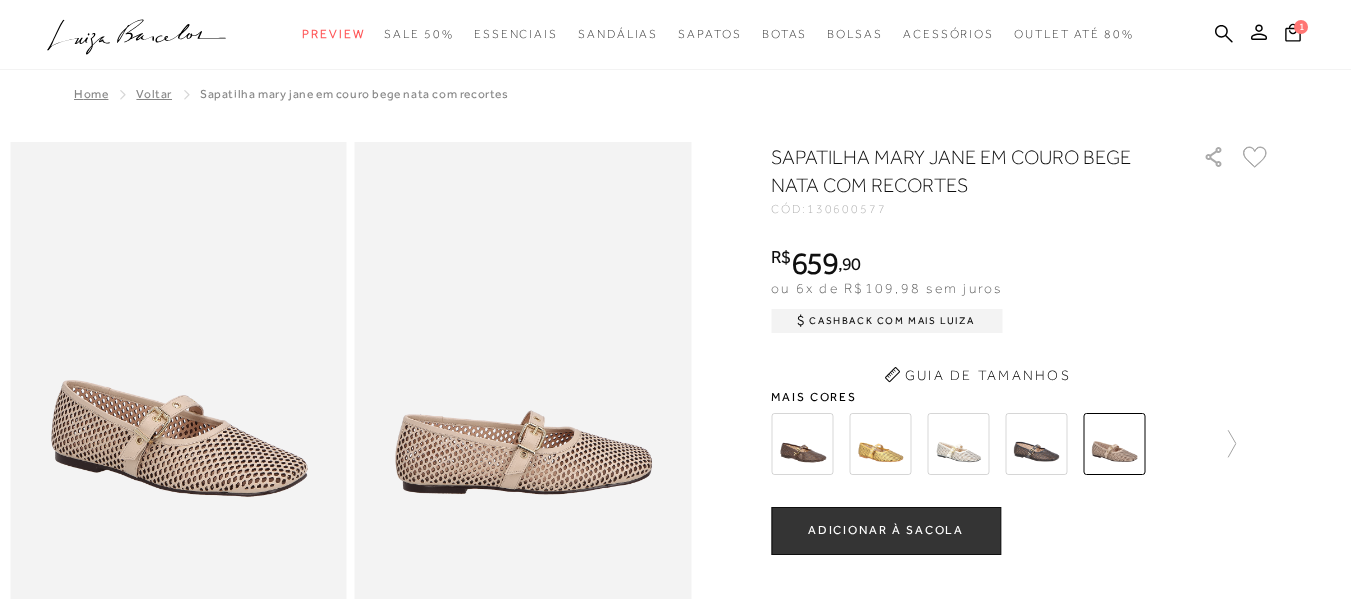 scroll, scrollTop: 0, scrollLeft: 0, axis: both 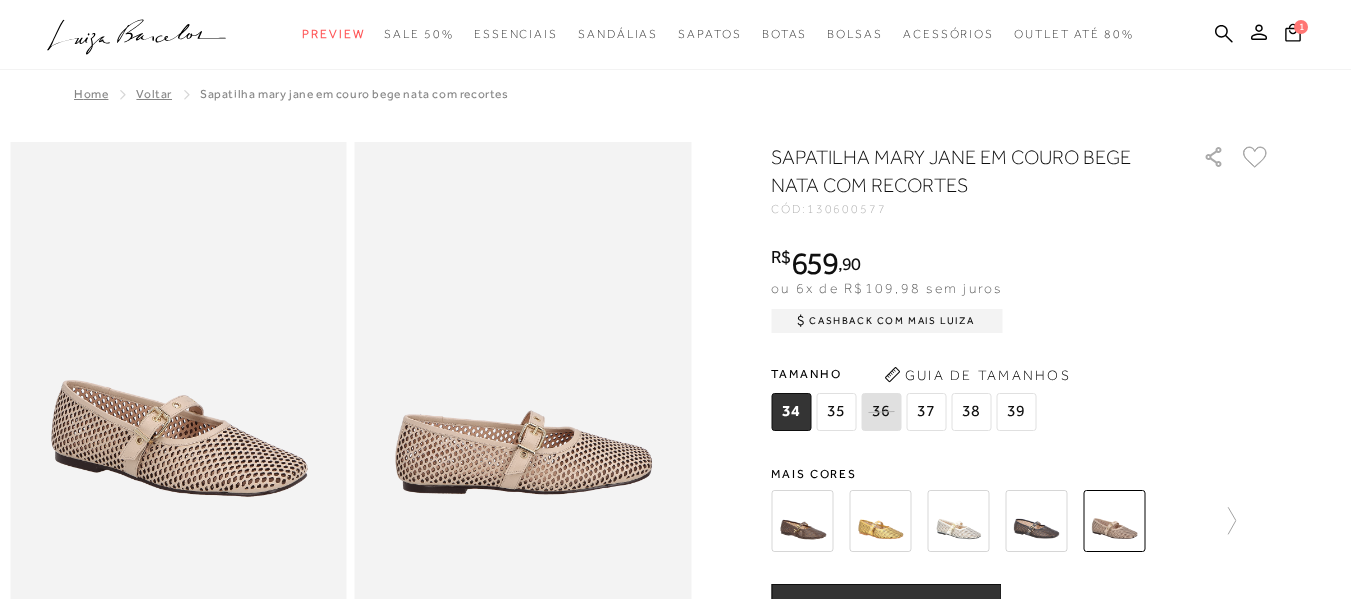click at bounding box center [1021, 521] 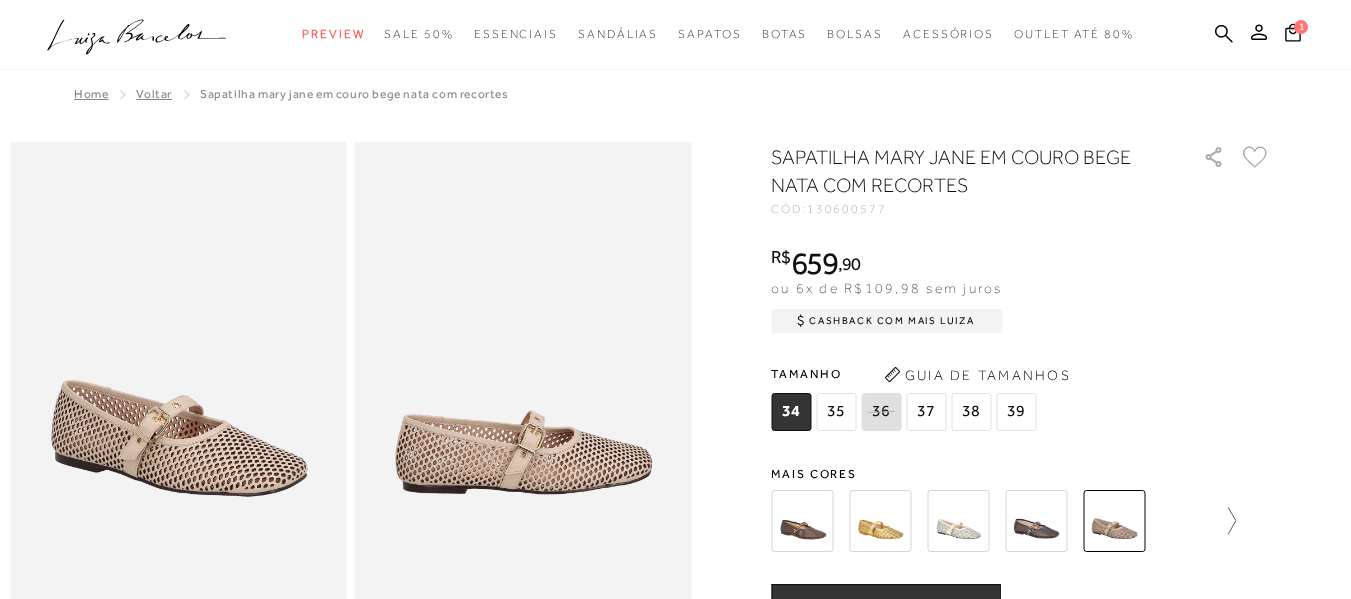 click 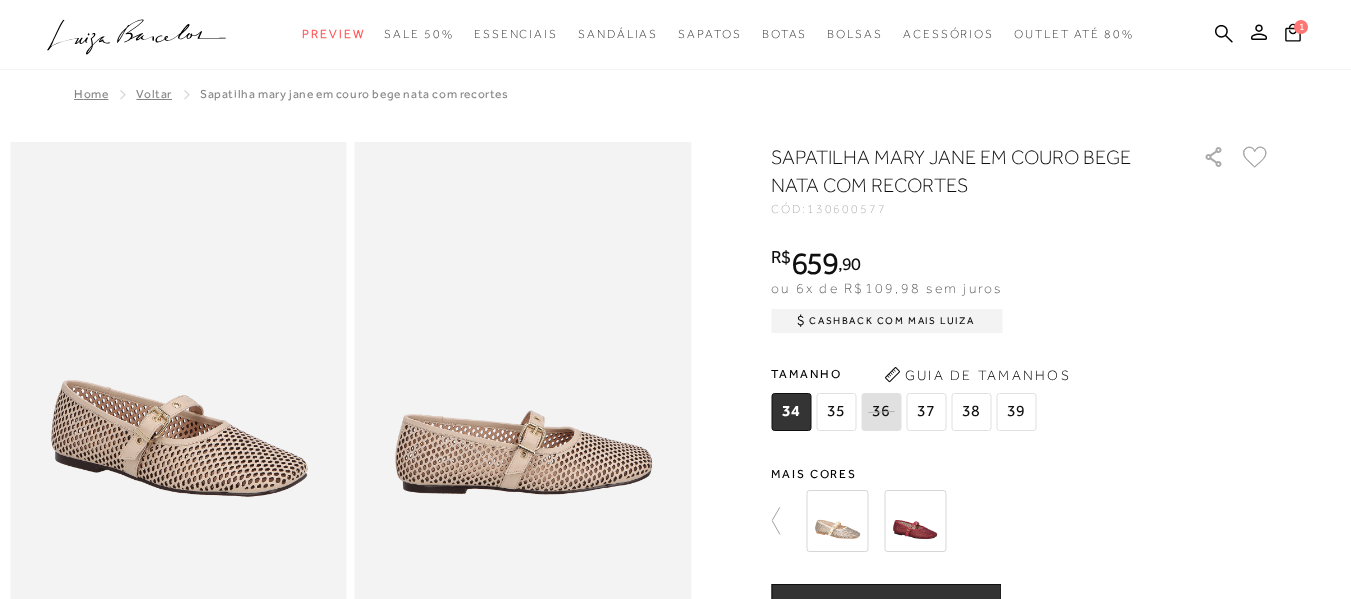 click at bounding box center [915, 521] 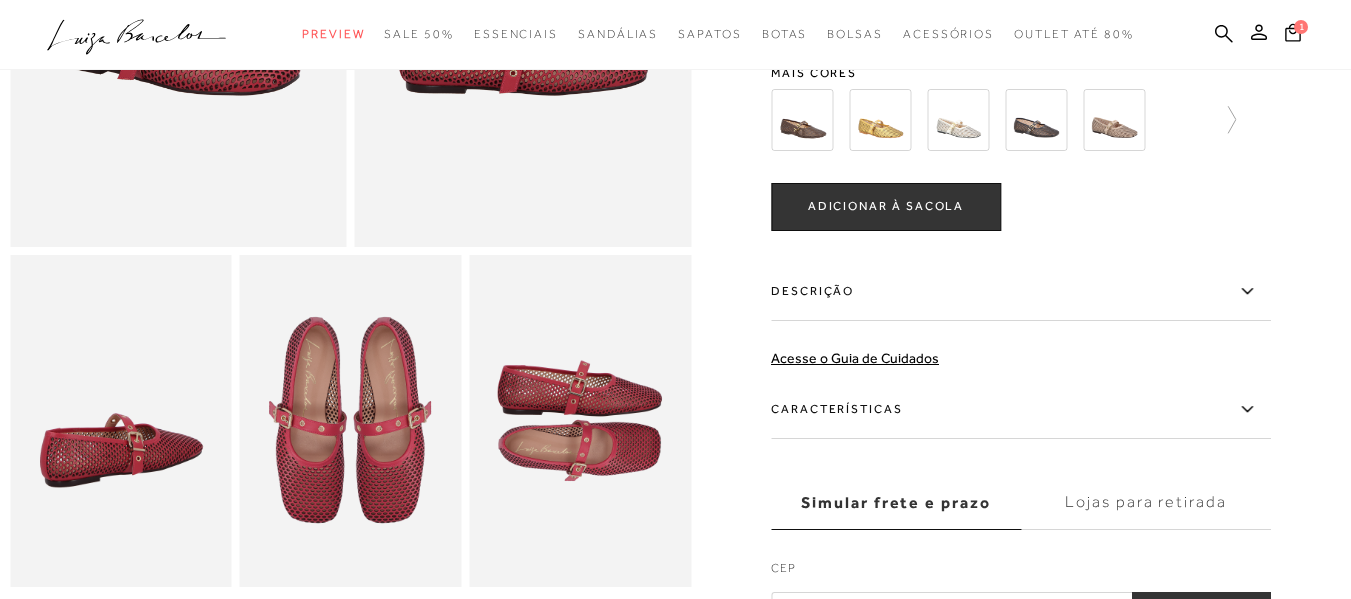 scroll, scrollTop: 0, scrollLeft: 0, axis: both 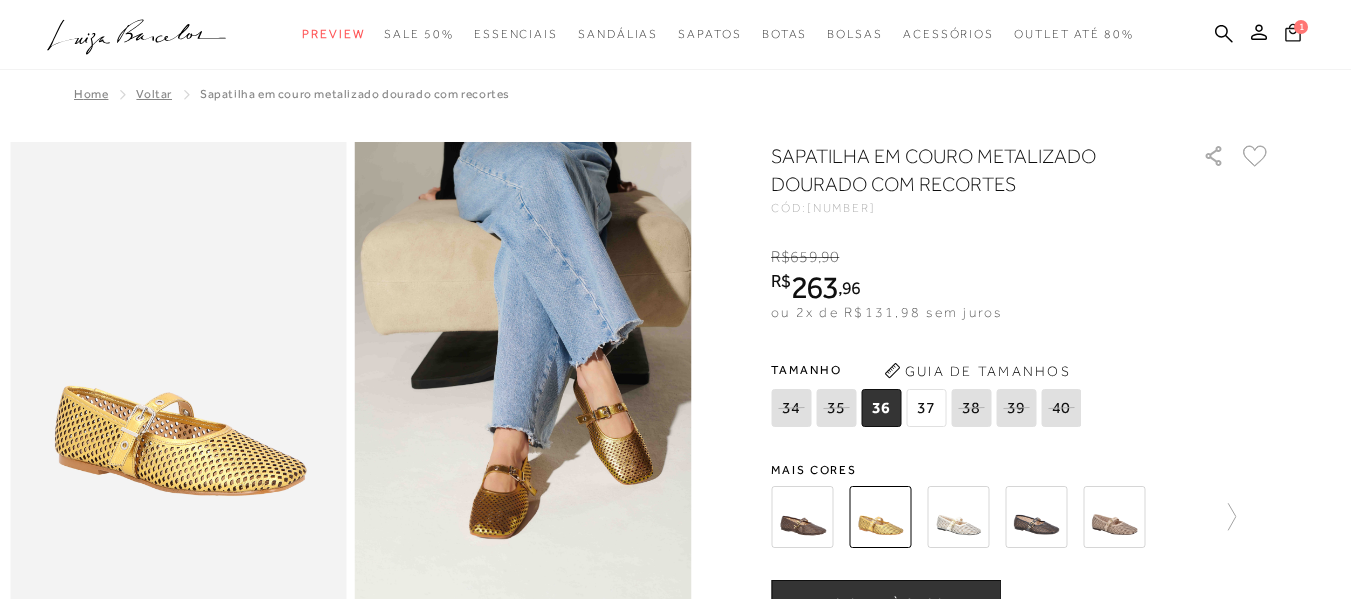 click on "1" at bounding box center (1301, 26) 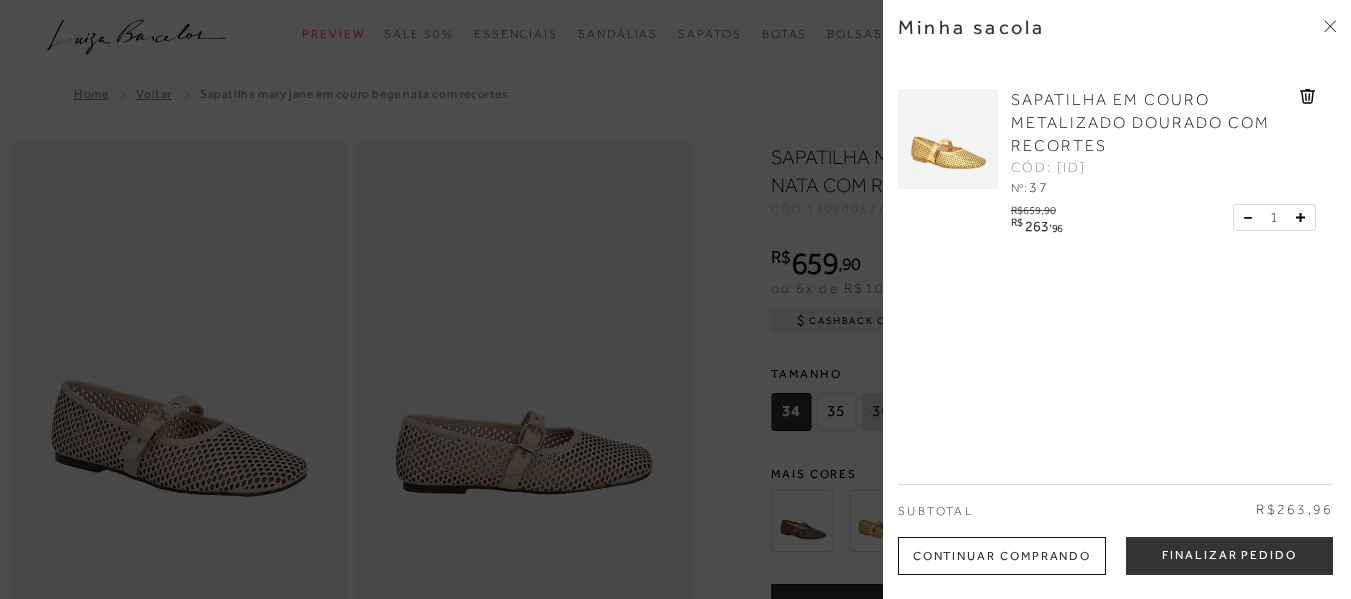 scroll, scrollTop: 0, scrollLeft: 0, axis: both 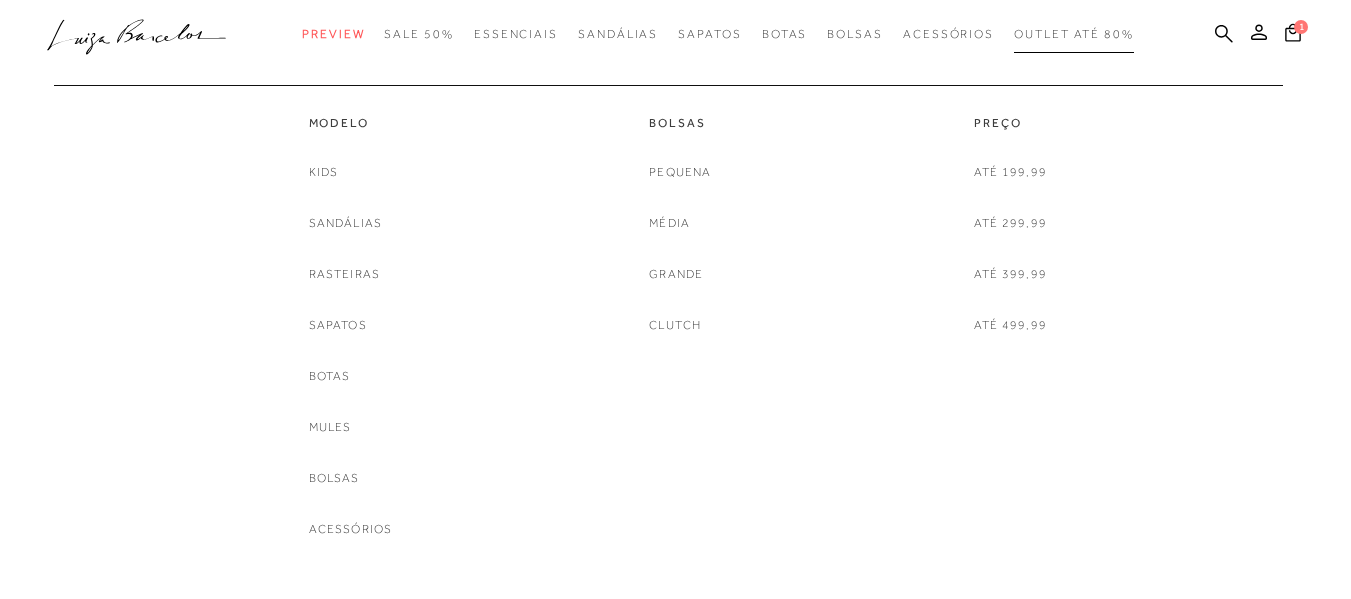 click on "Outlet até 80%" at bounding box center [1074, 34] 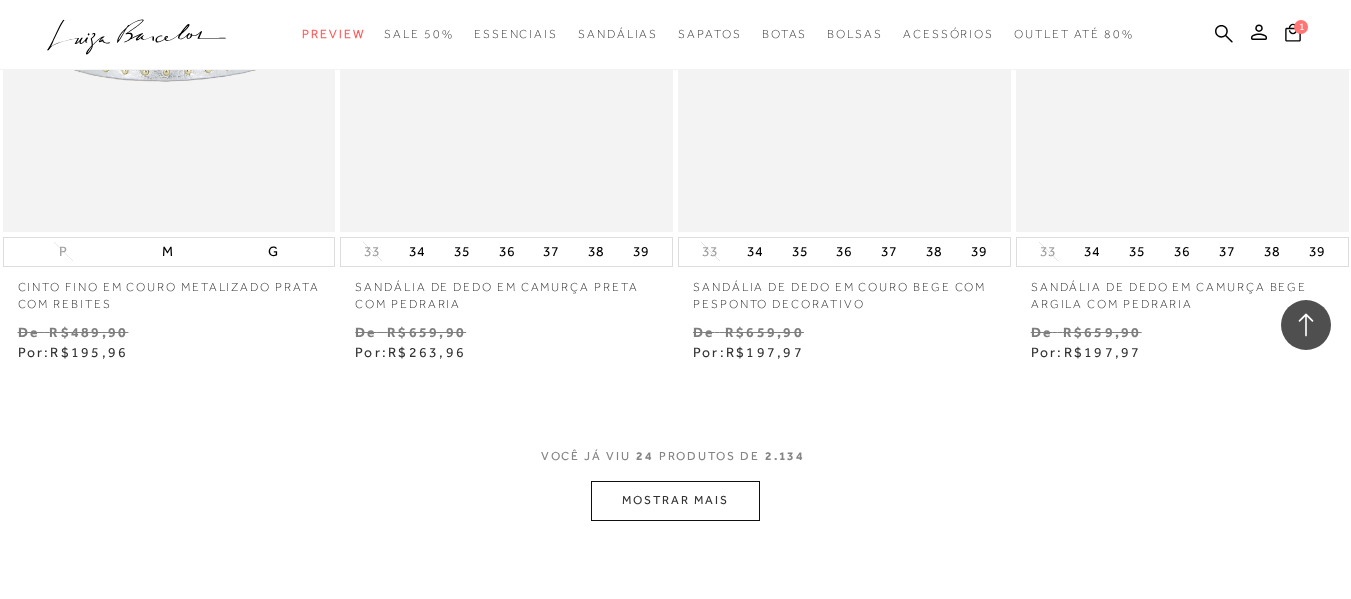 scroll, scrollTop: 3900, scrollLeft: 0, axis: vertical 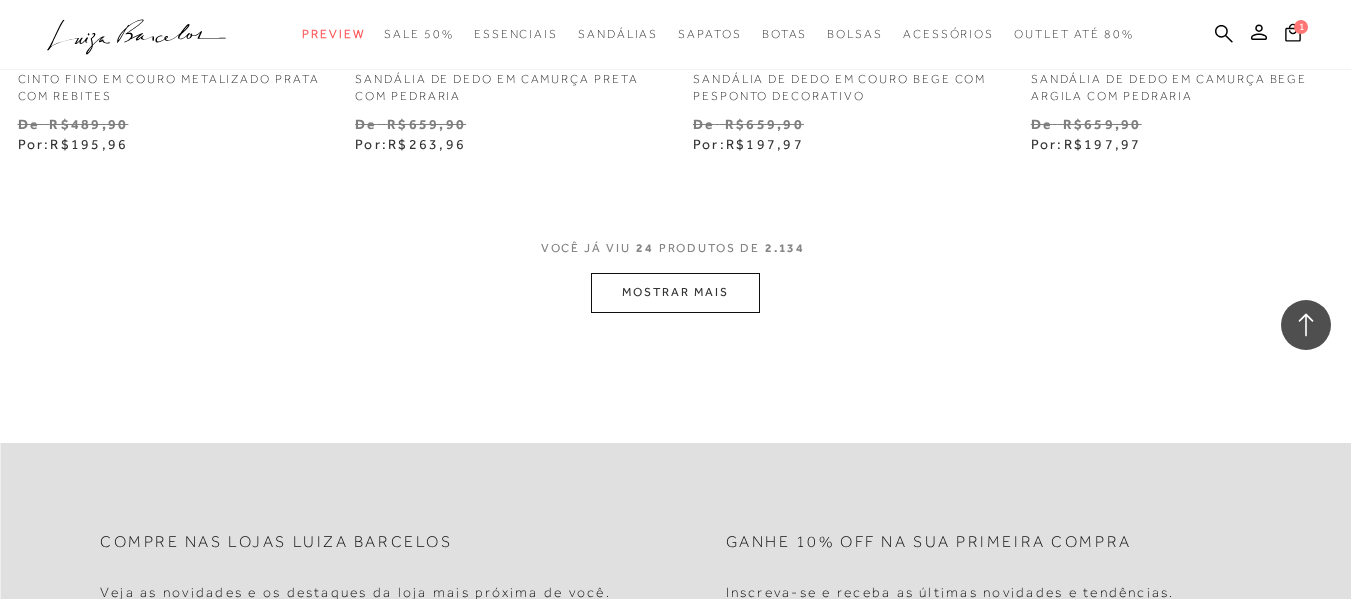 click on "MOSTRAR MAIS" at bounding box center [675, 292] 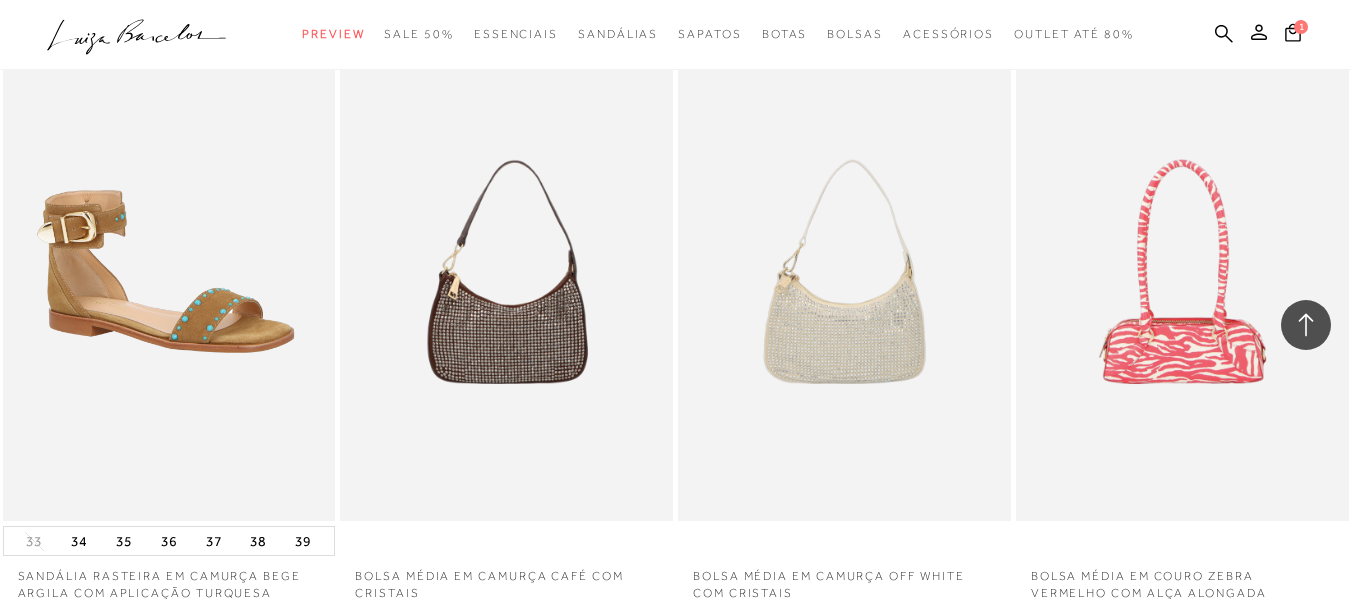 scroll, scrollTop: 7500, scrollLeft: 0, axis: vertical 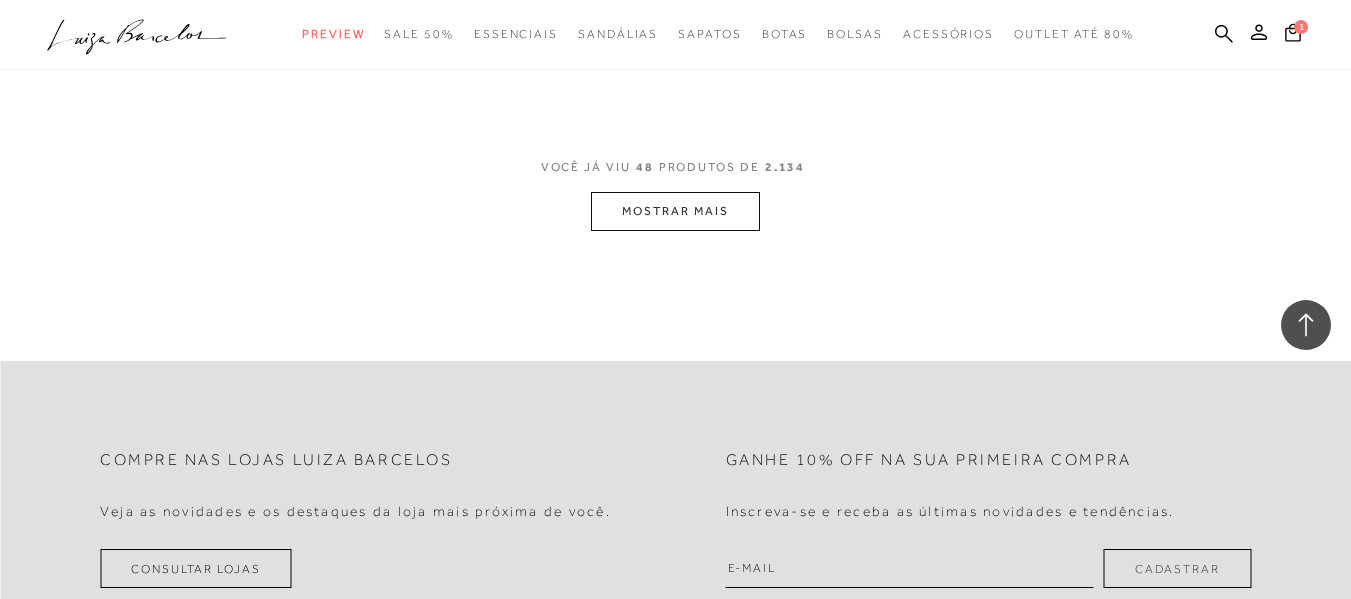 click on "MOSTRAR MAIS" at bounding box center [675, 211] 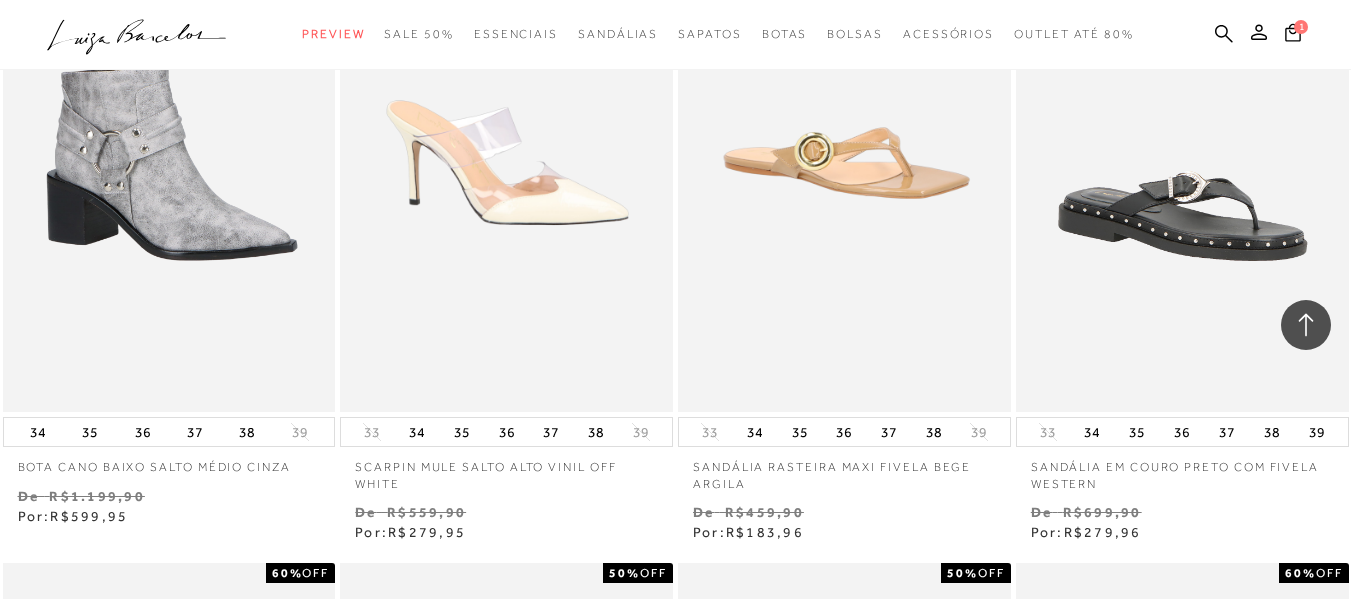 scroll, scrollTop: 10700, scrollLeft: 0, axis: vertical 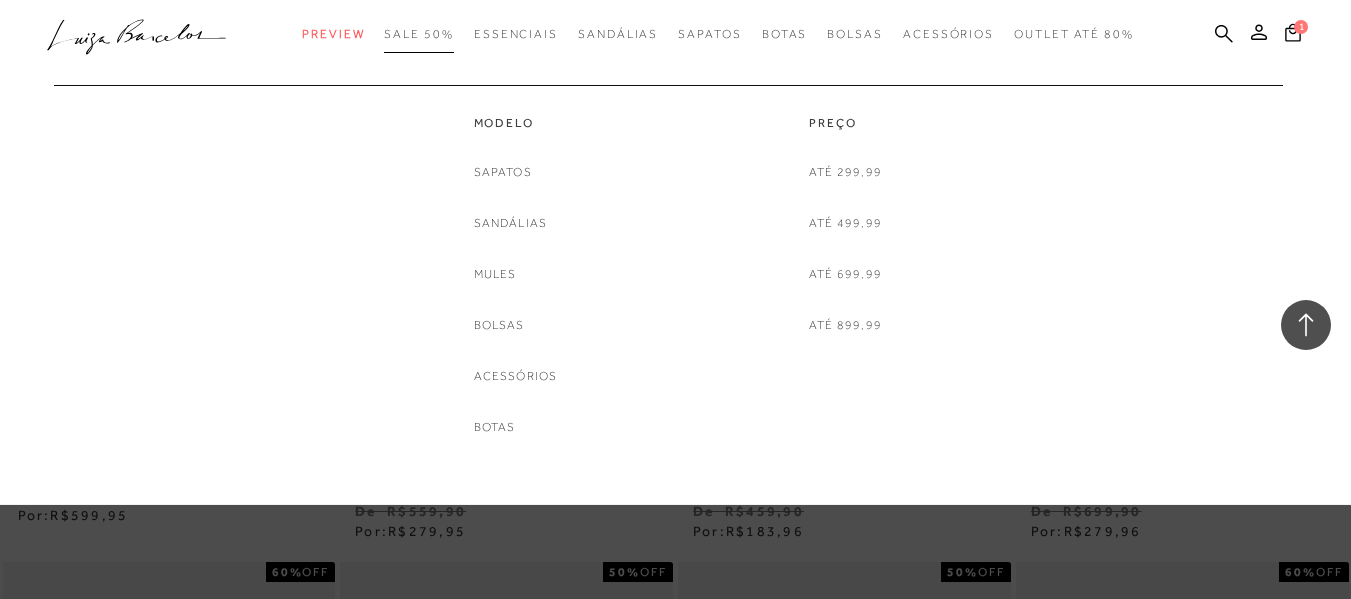 click on "SALE 50%" at bounding box center [418, 34] 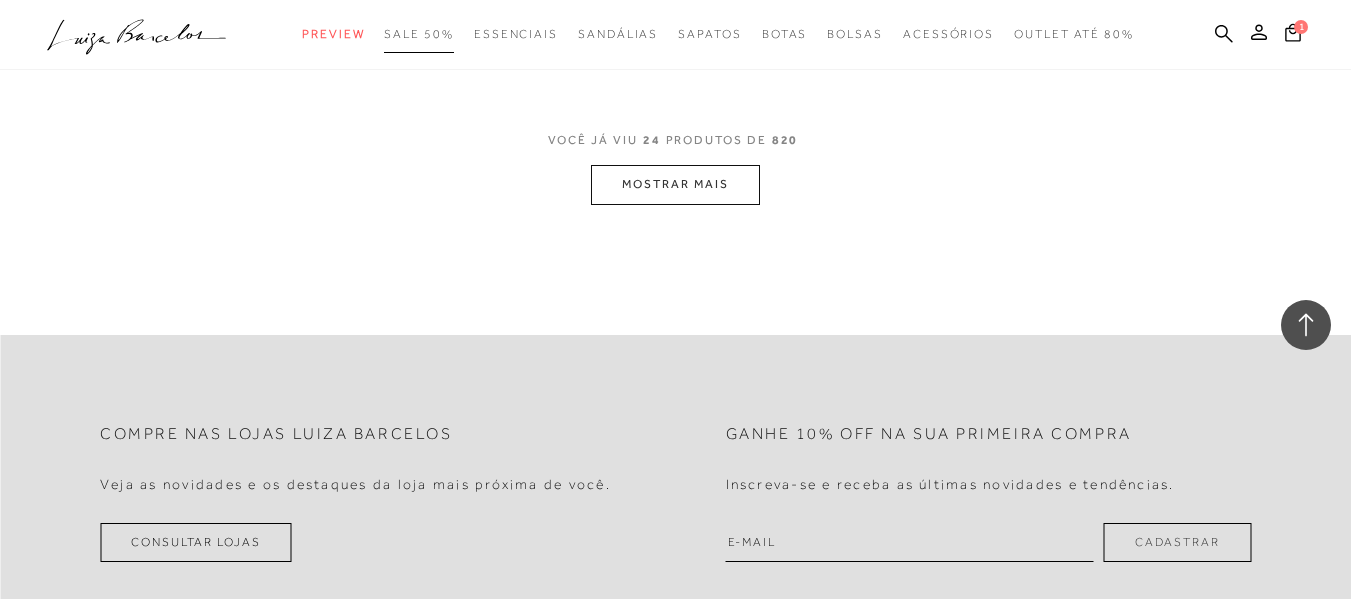 scroll, scrollTop: 3800, scrollLeft: 0, axis: vertical 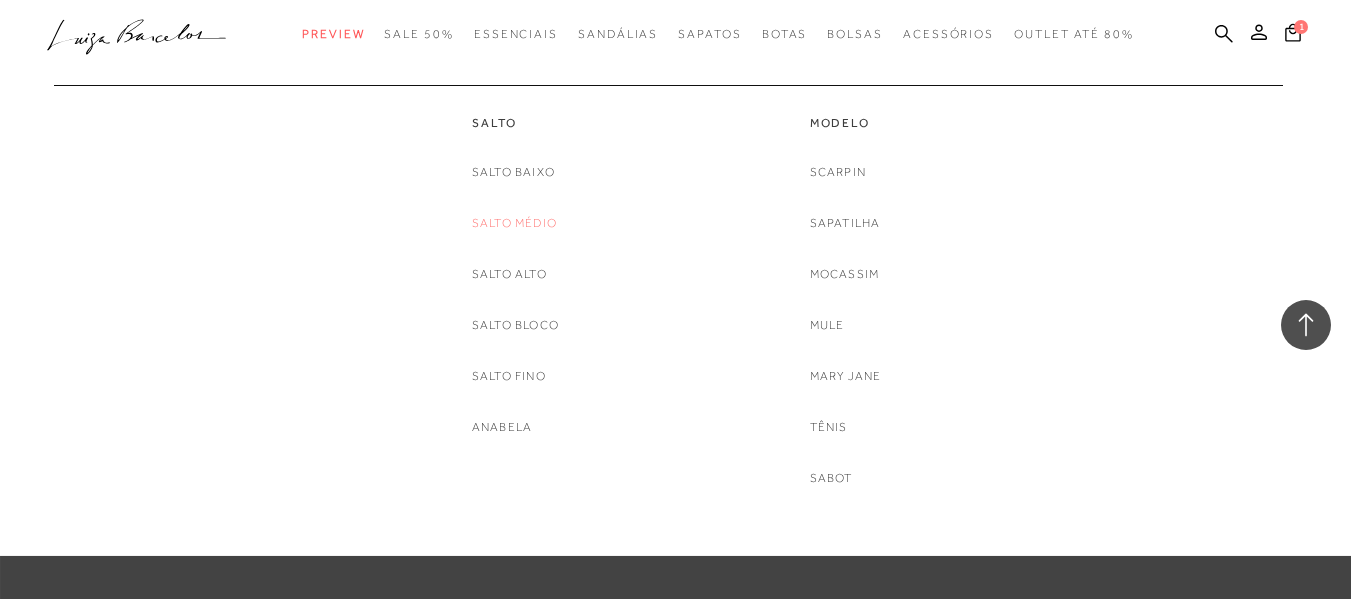 click on "Salto Médio" at bounding box center [514, 223] 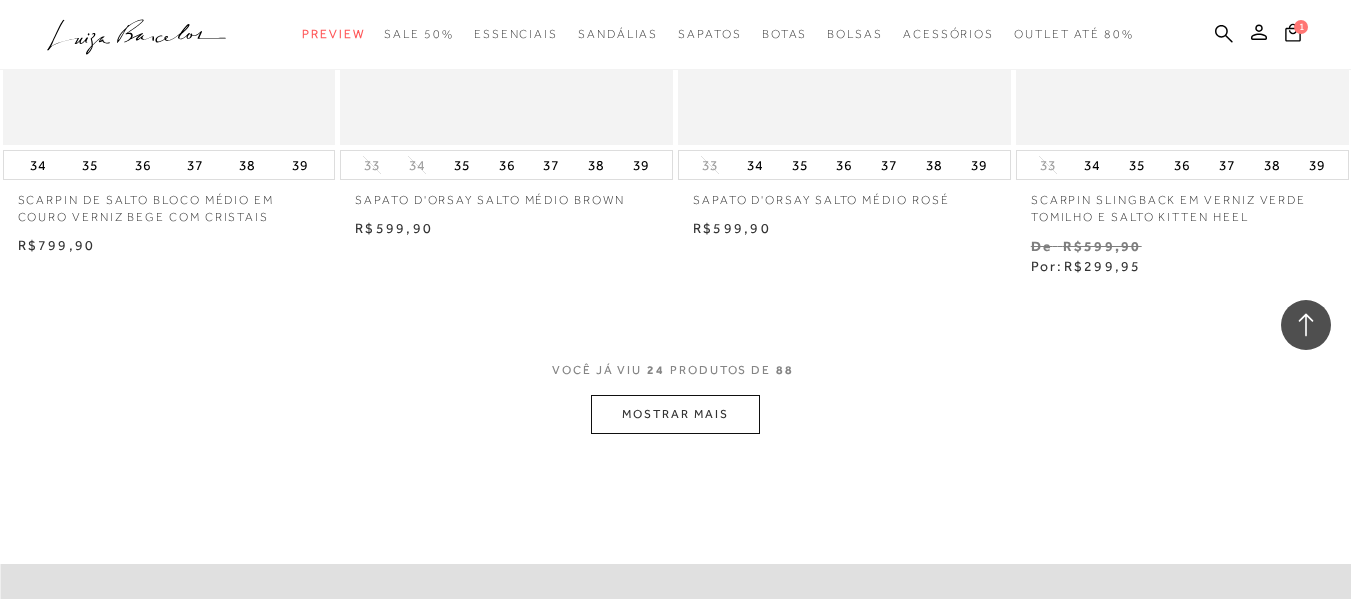 scroll, scrollTop: 3700, scrollLeft: 0, axis: vertical 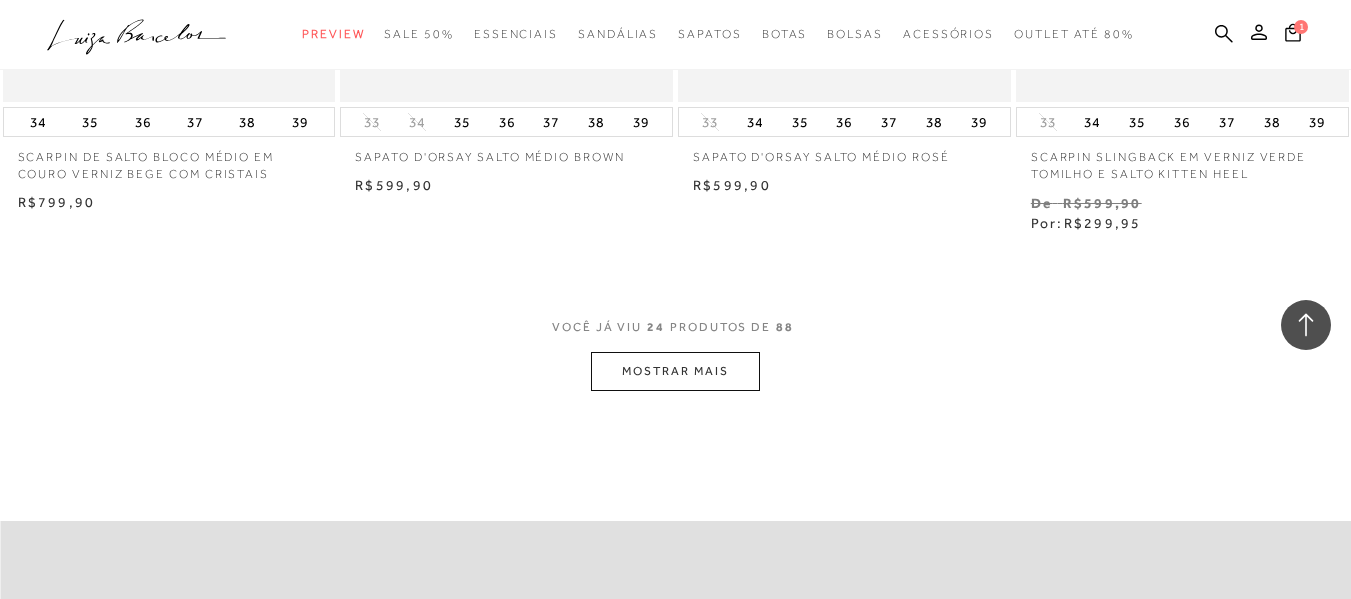click on "MOSTRAR MAIS" at bounding box center [675, 371] 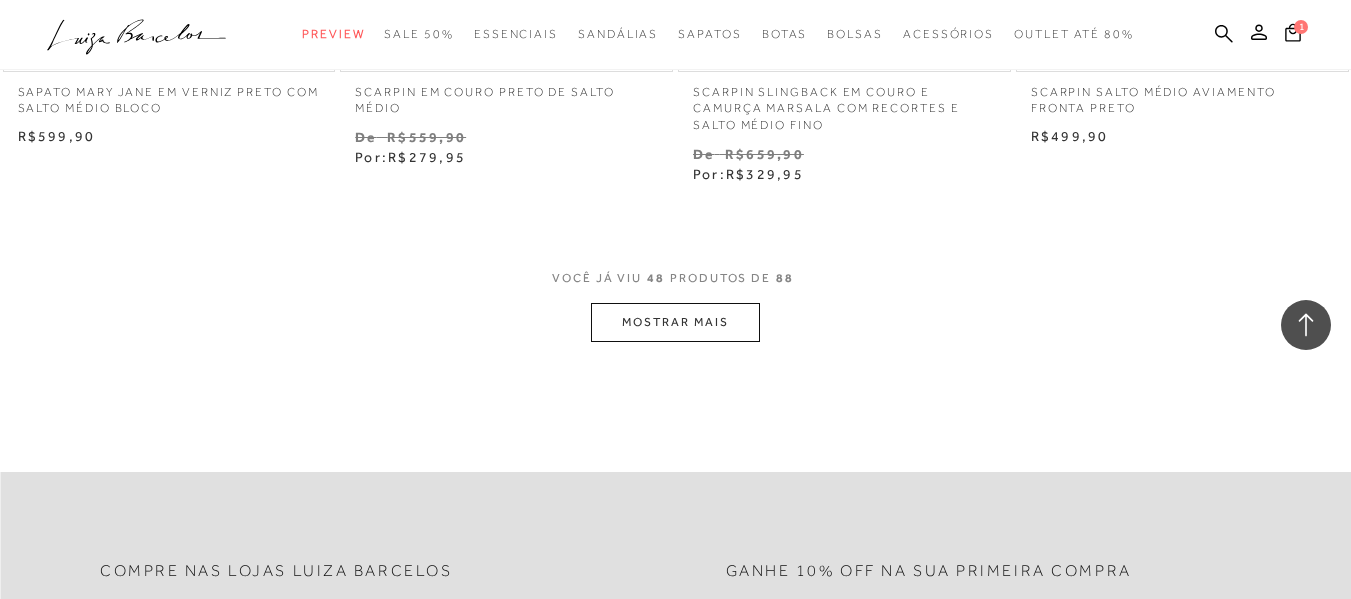 scroll, scrollTop: 7700, scrollLeft: 0, axis: vertical 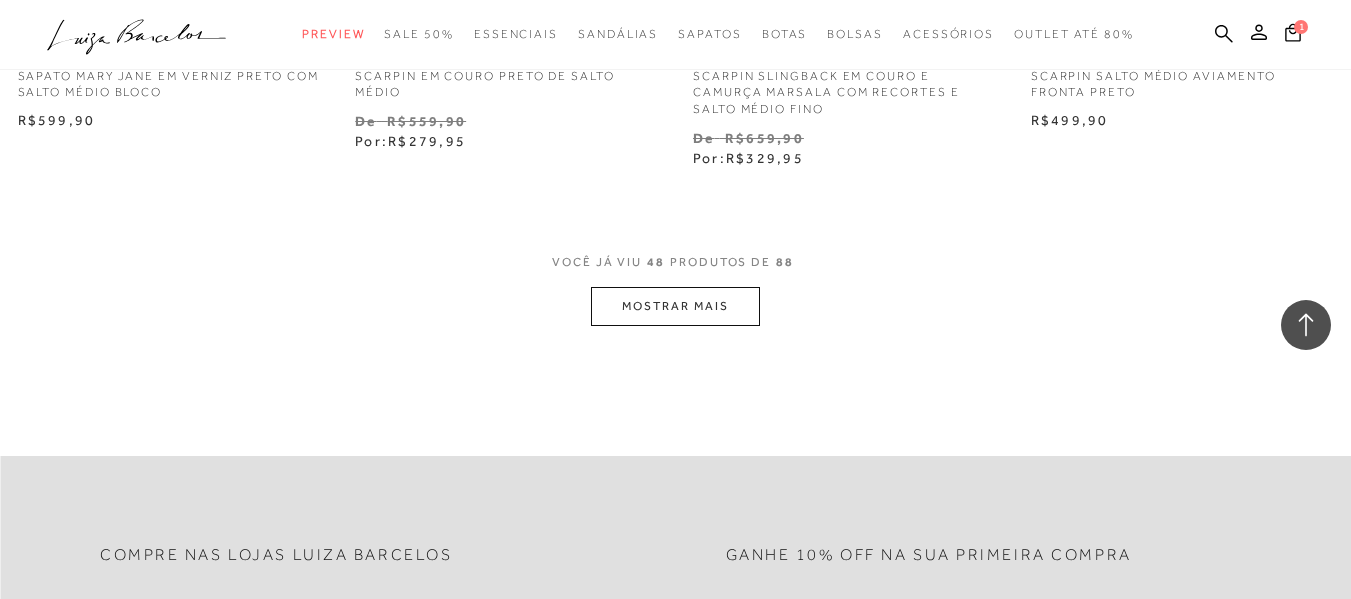click on "MOSTRAR MAIS" at bounding box center [675, 306] 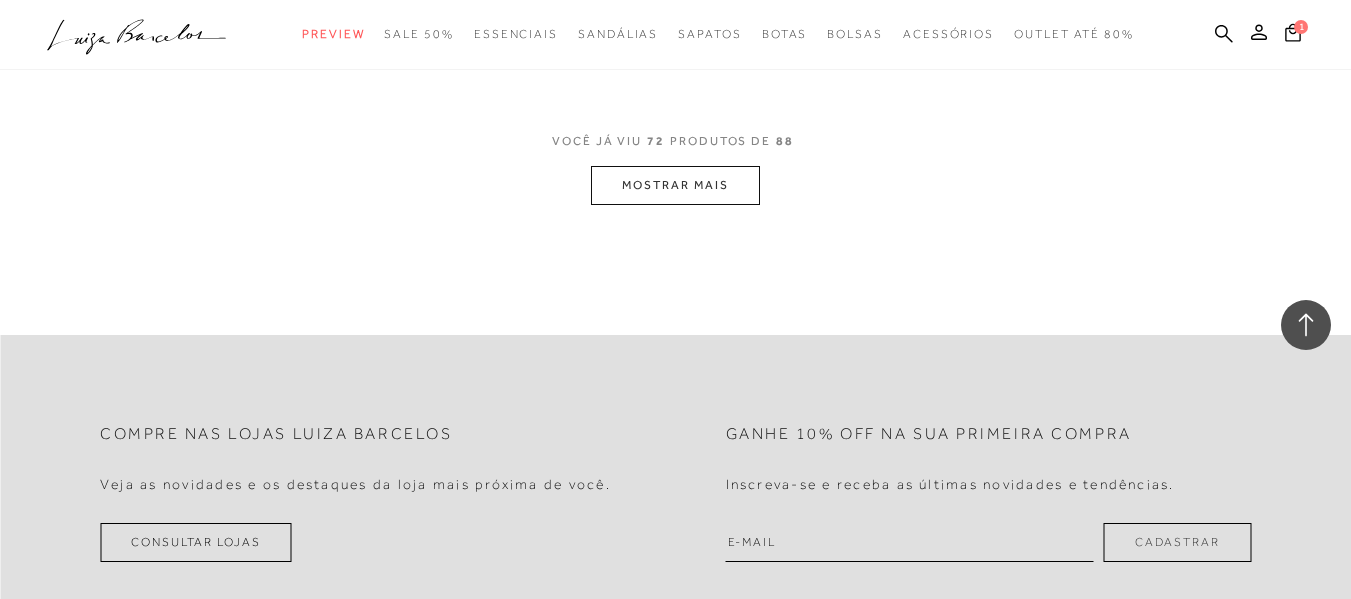 scroll, scrollTop: 11500, scrollLeft: 0, axis: vertical 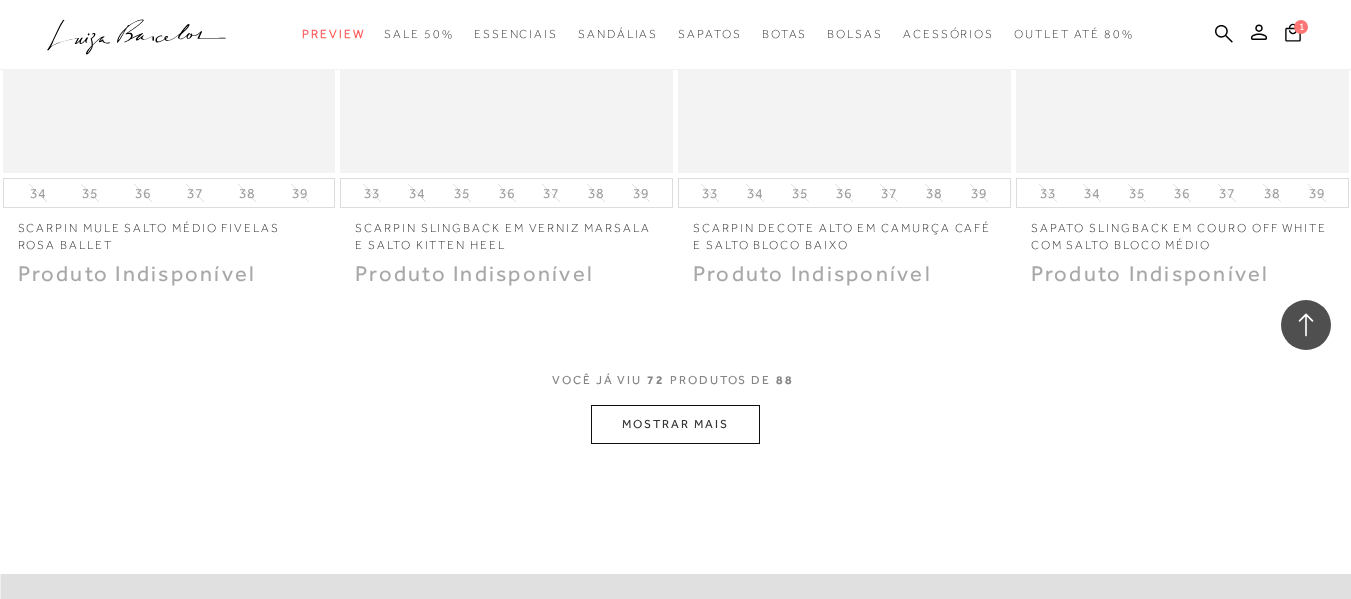 click on "MOSTRAR MAIS" at bounding box center [675, 424] 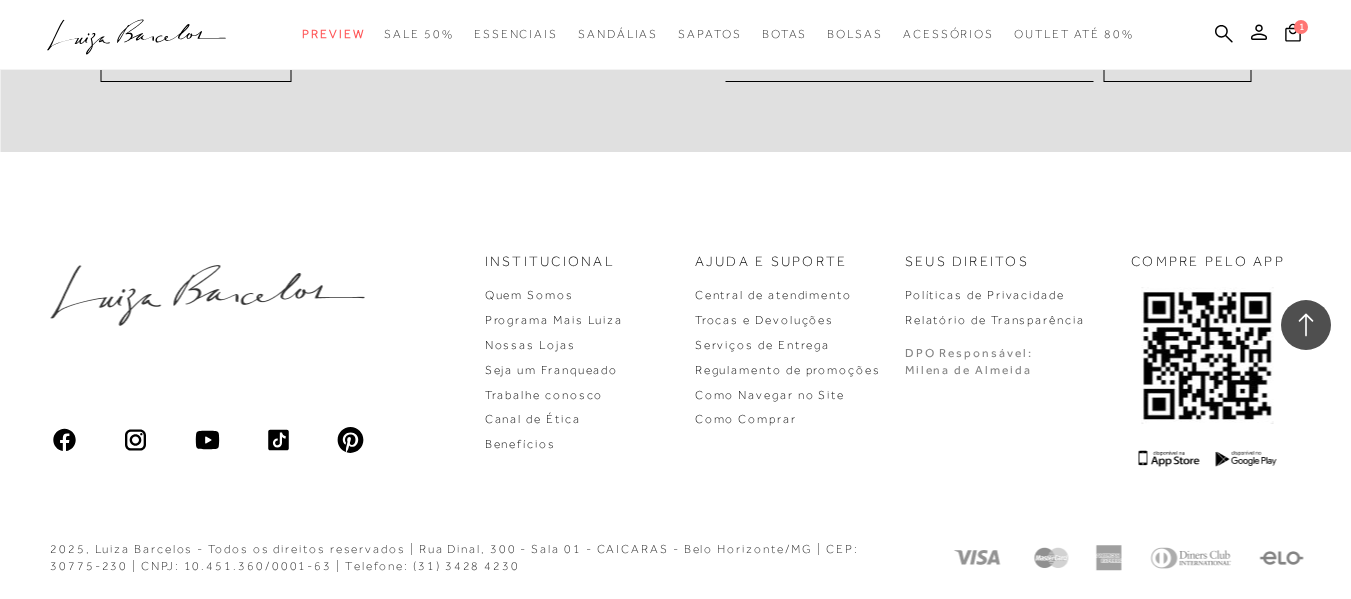 scroll, scrollTop: 14545, scrollLeft: 0, axis: vertical 